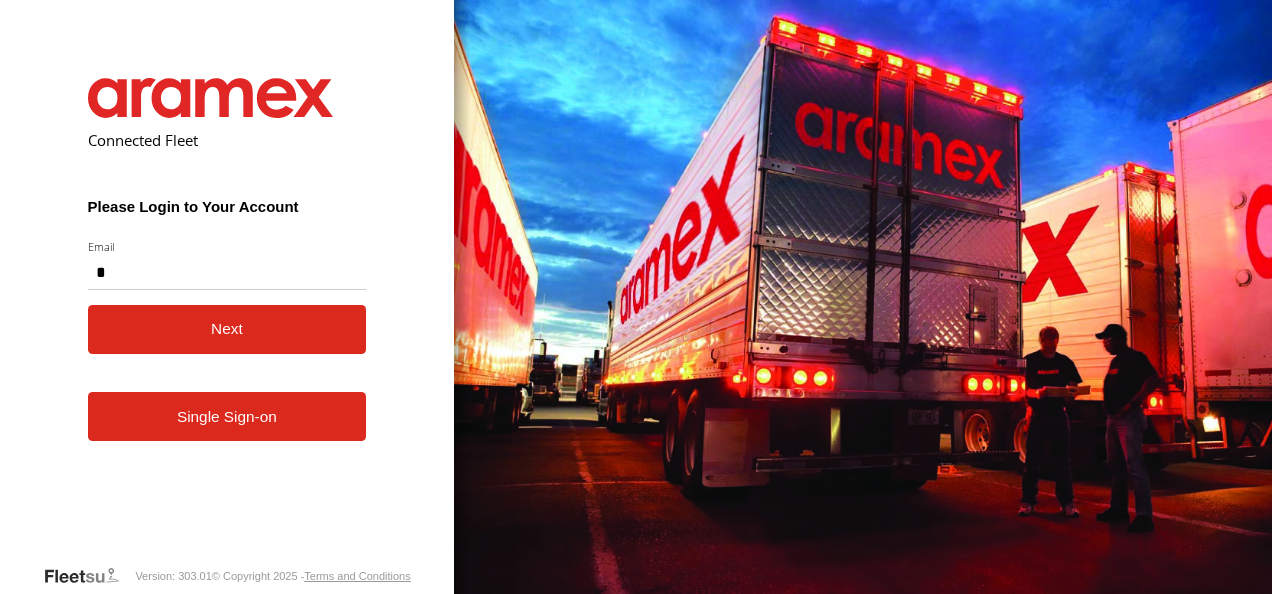scroll, scrollTop: 0, scrollLeft: 0, axis: both 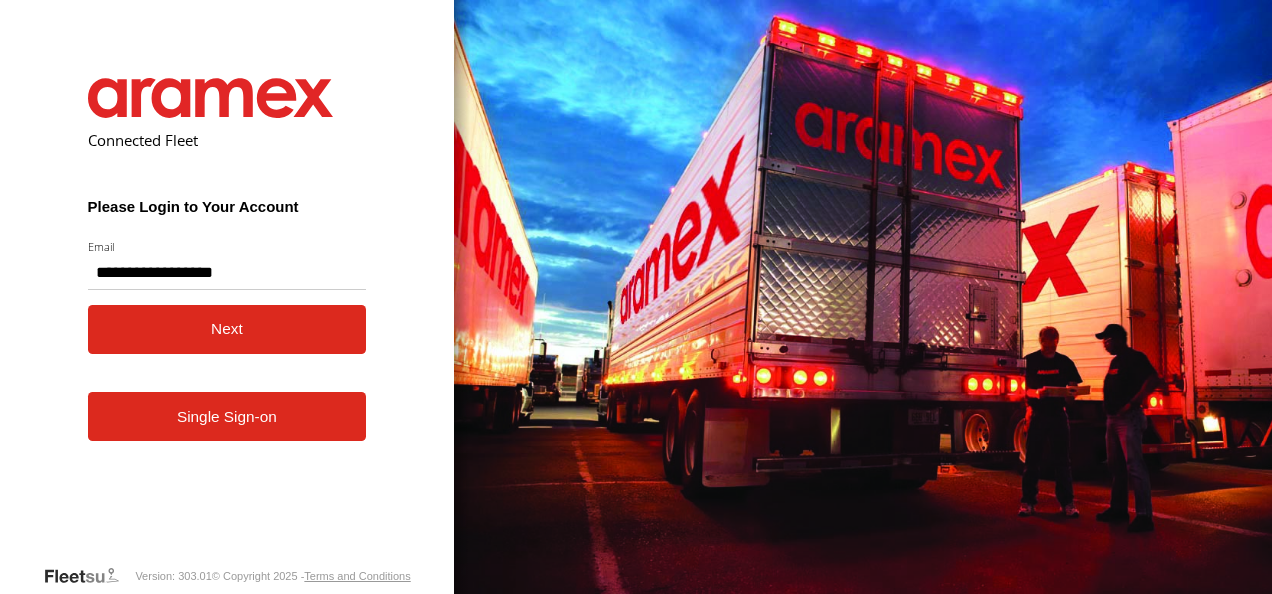 type on "**********" 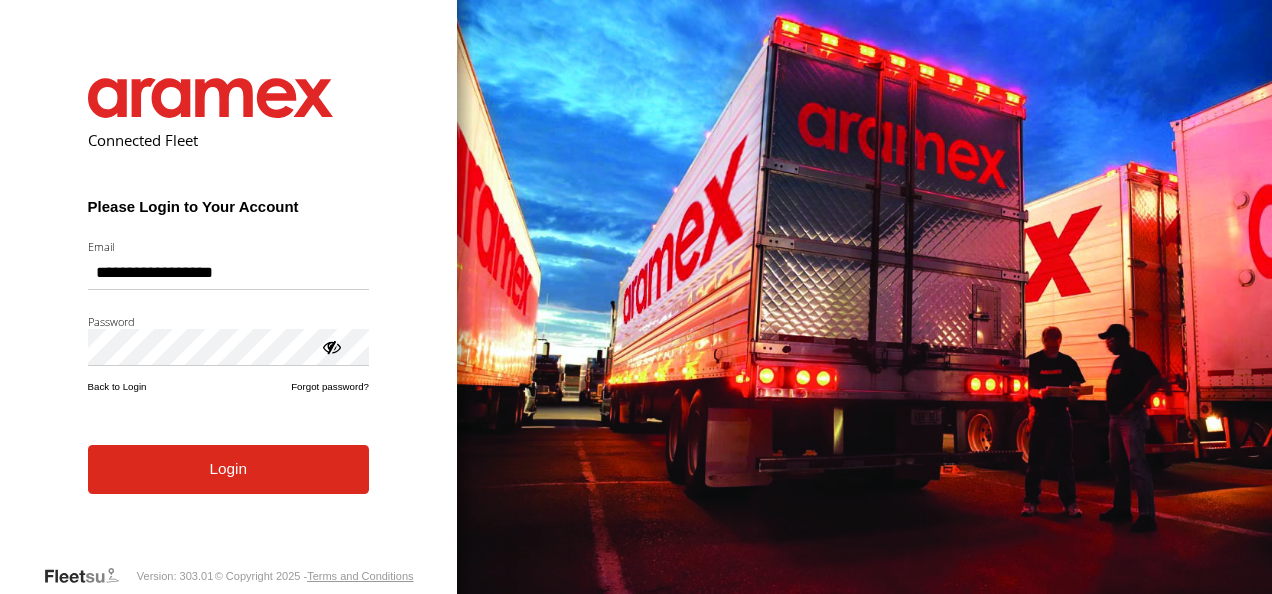 scroll, scrollTop: 0, scrollLeft: 0, axis: both 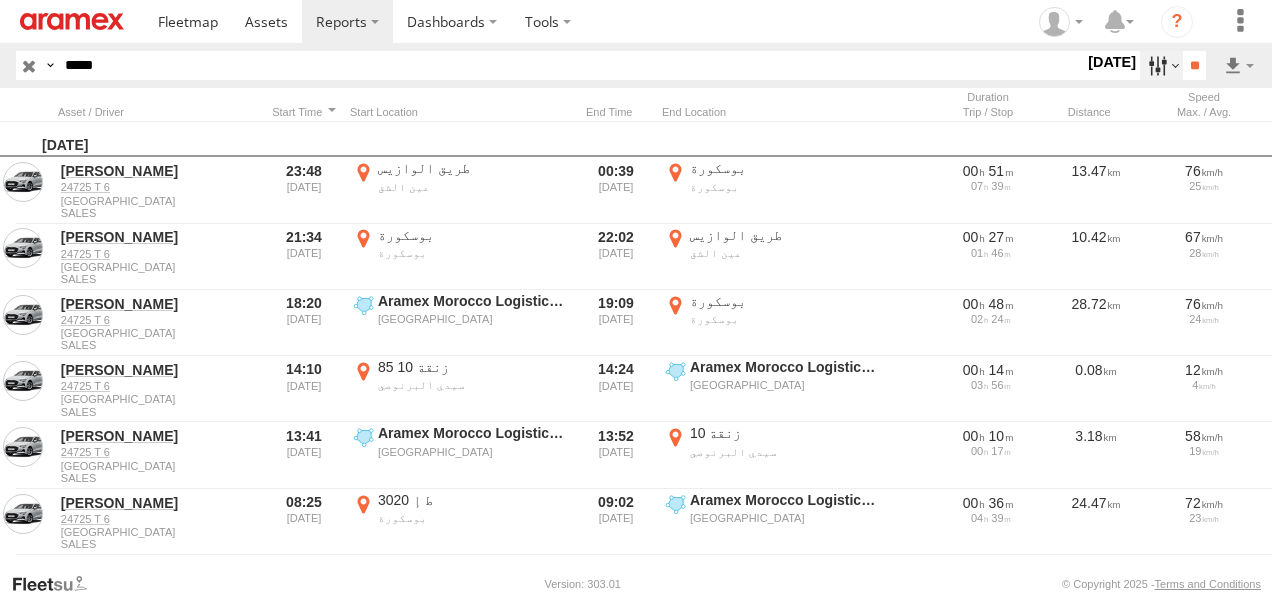 click at bounding box center [1161, 65] 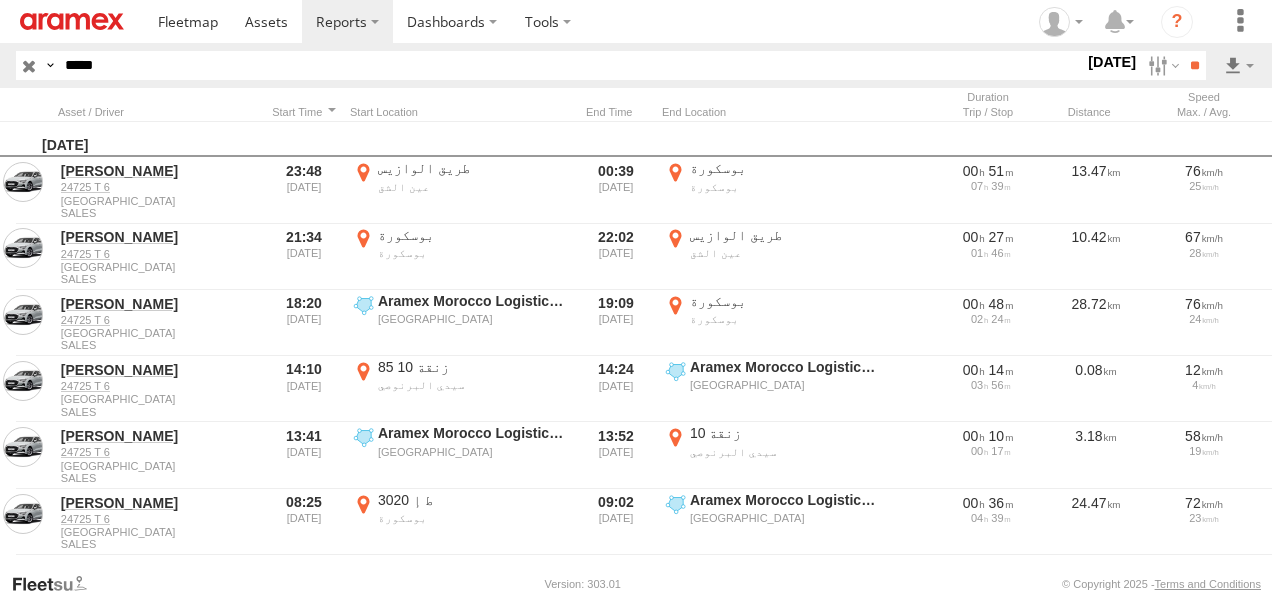 click at bounding box center [0, 0] 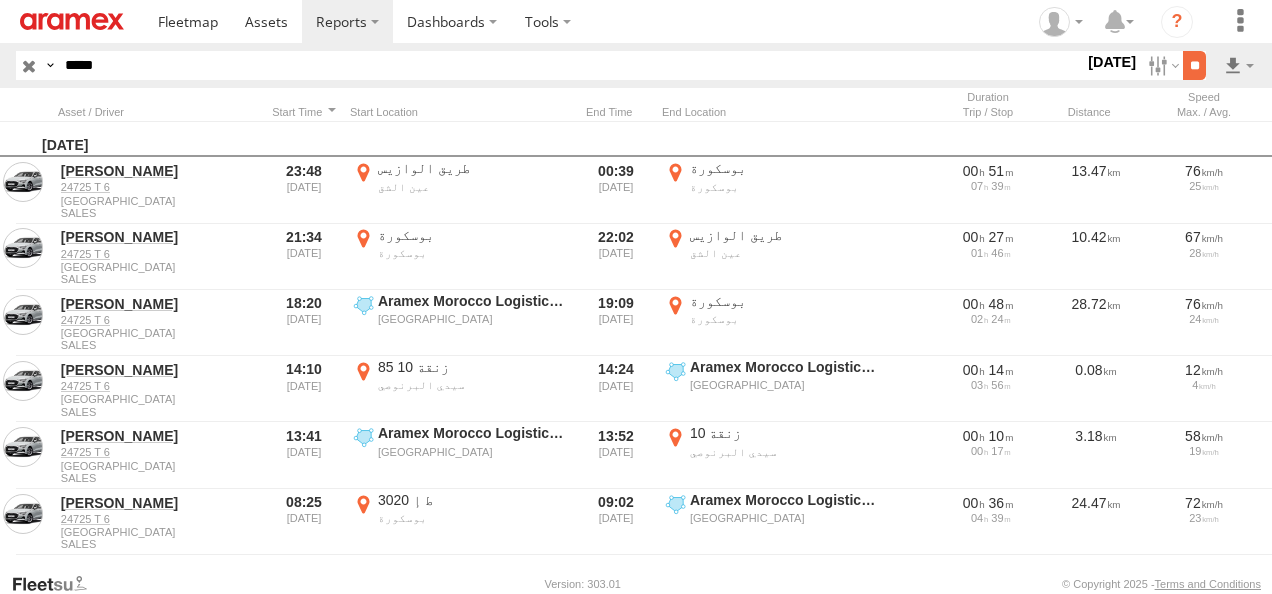 click on "**" at bounding box center [1194, 65] 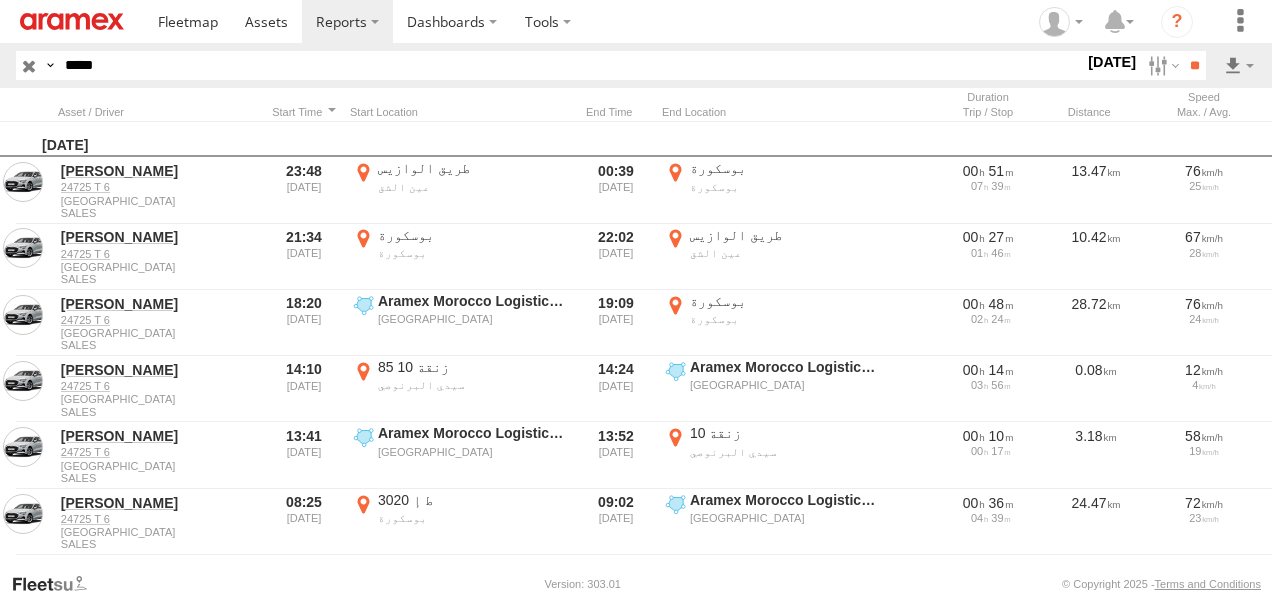 scroll, scrollTop: 0, scrollLeft: 0, axis: both 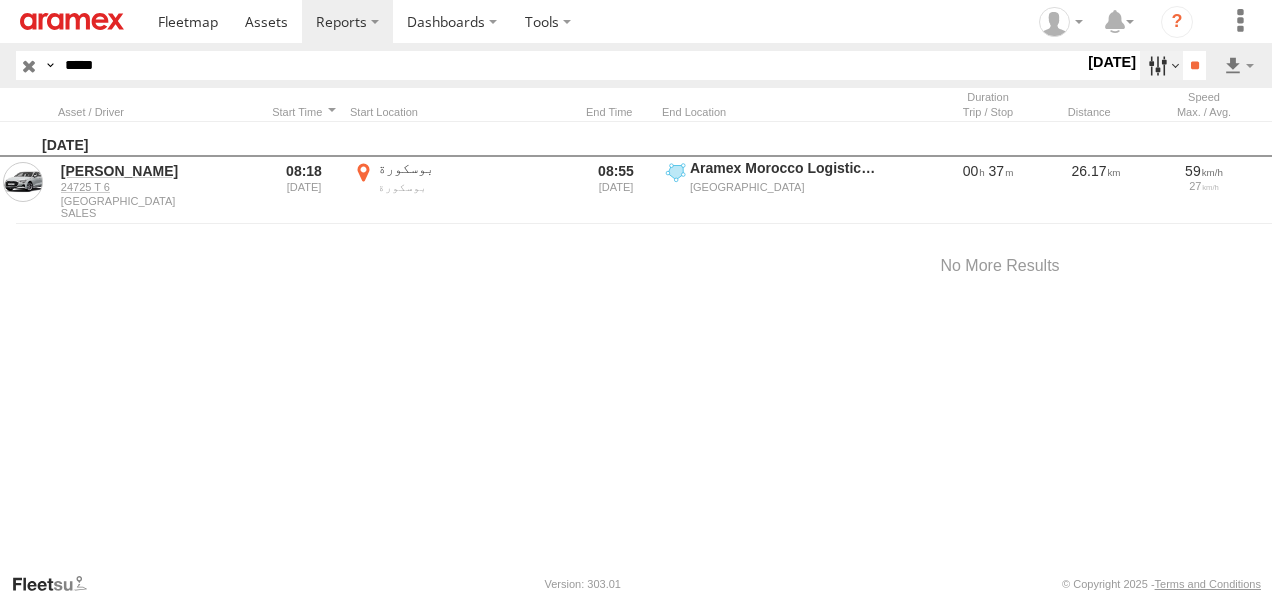 click at bounding box center (1161, 65) 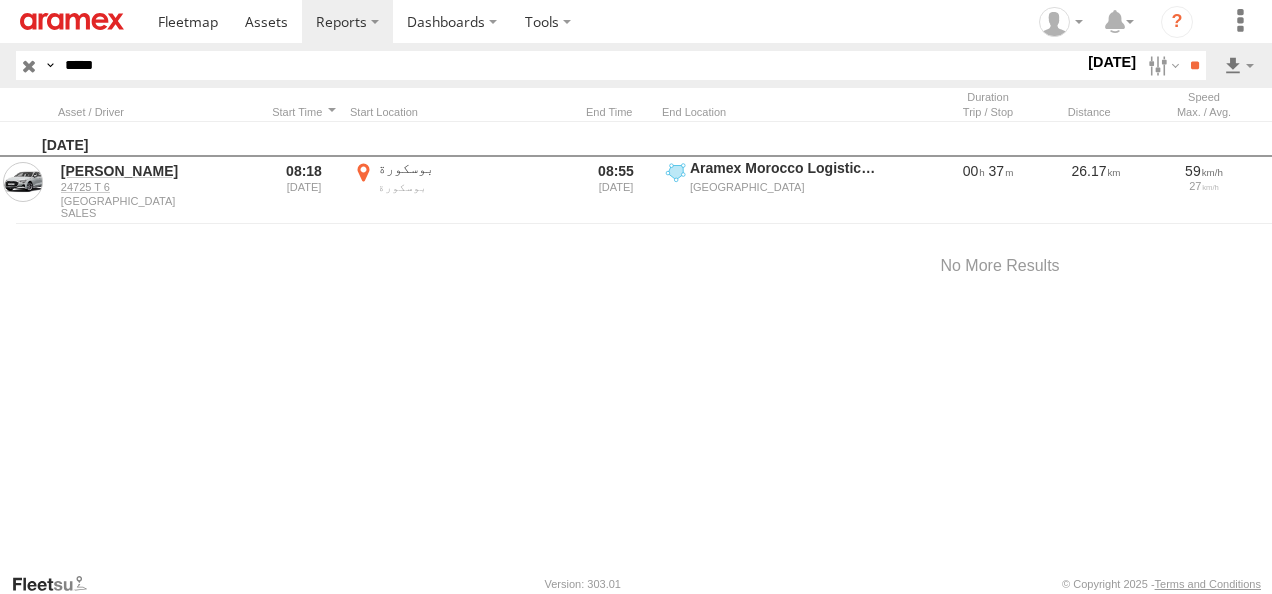 scroll, scrollTop: 0, scrollLeft: 0, axis: both 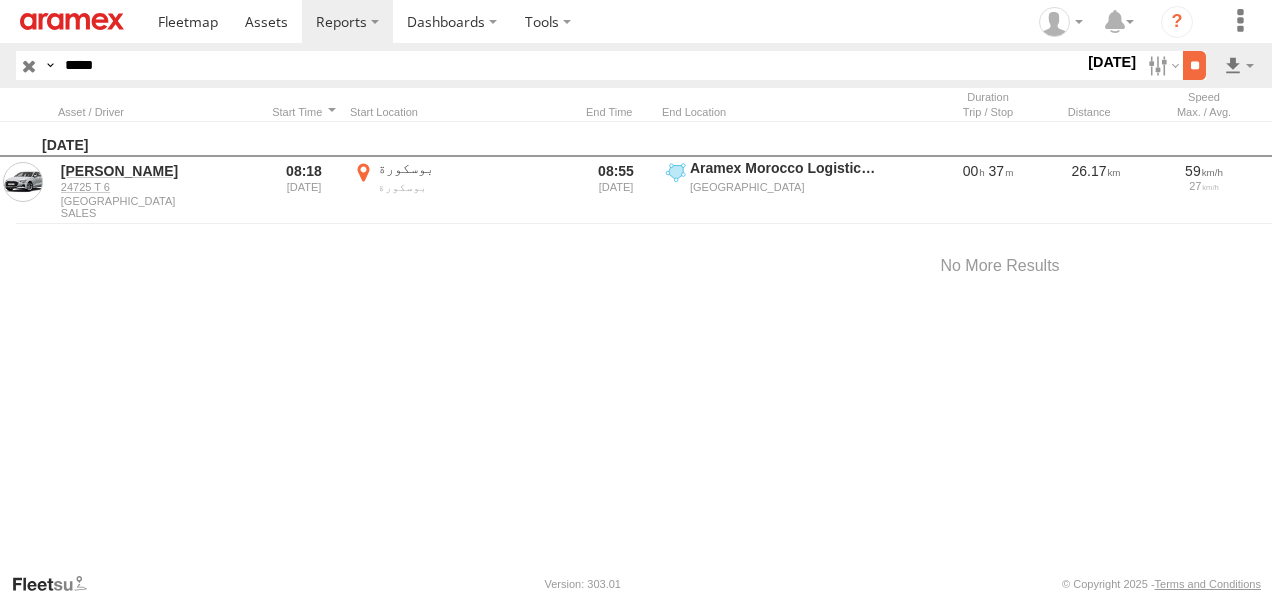 click on "**" at bounding box center (1194, 65) 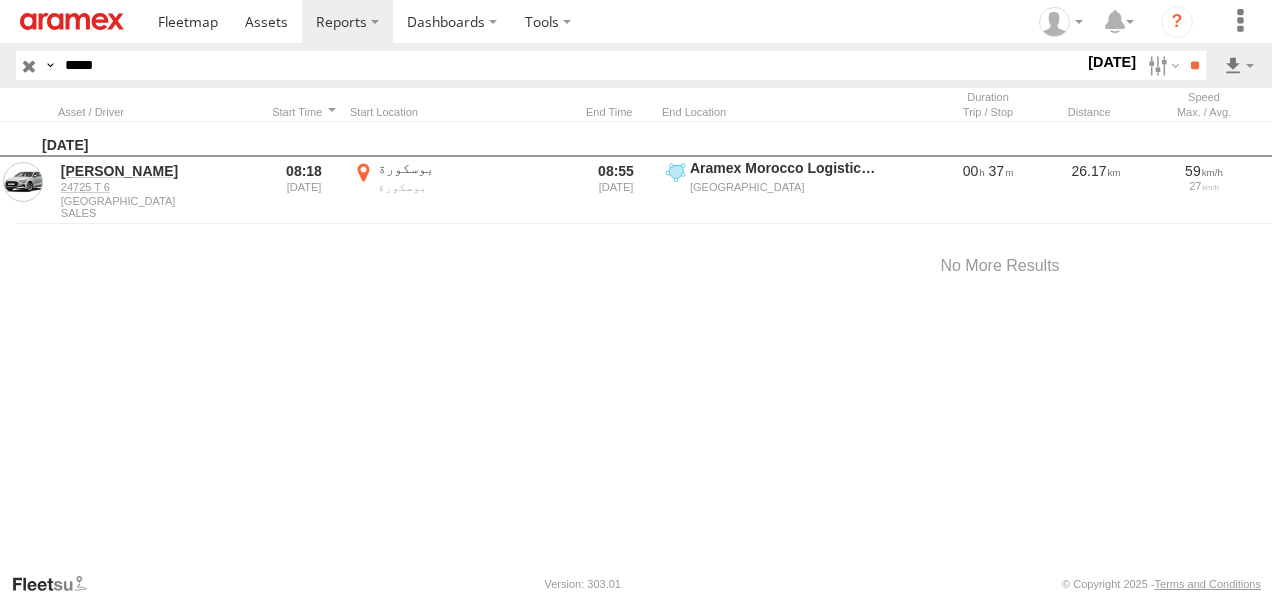 scroll, scrollTop: 0, scrollLeft: 0, axis: both 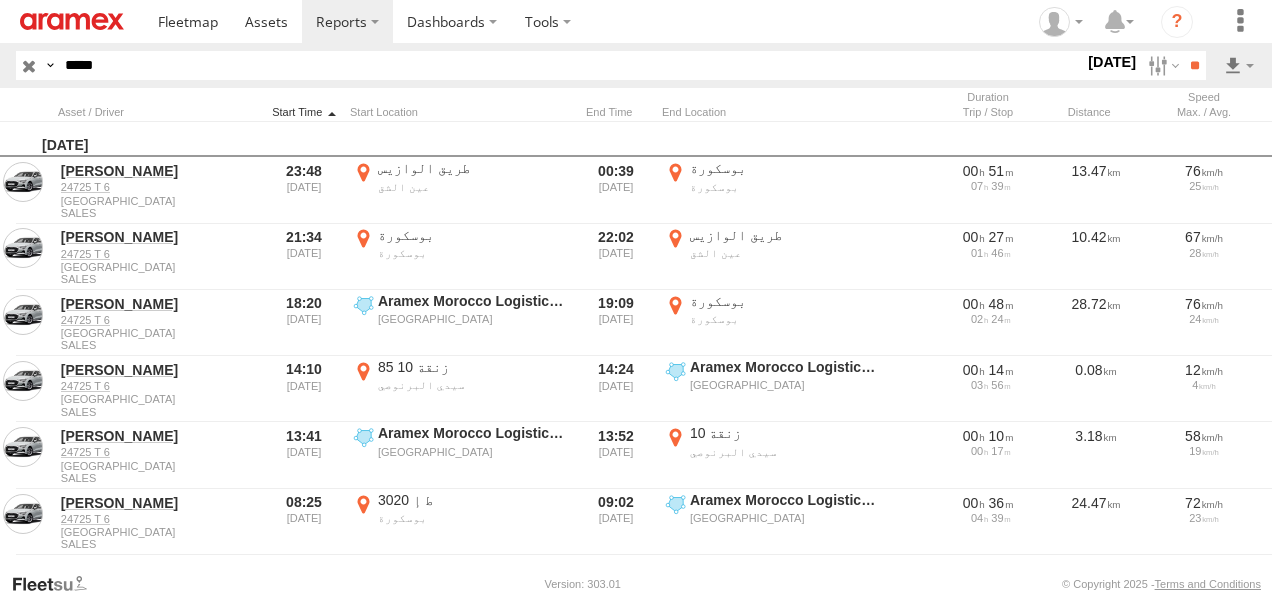 click at bounding box center (304, 112) 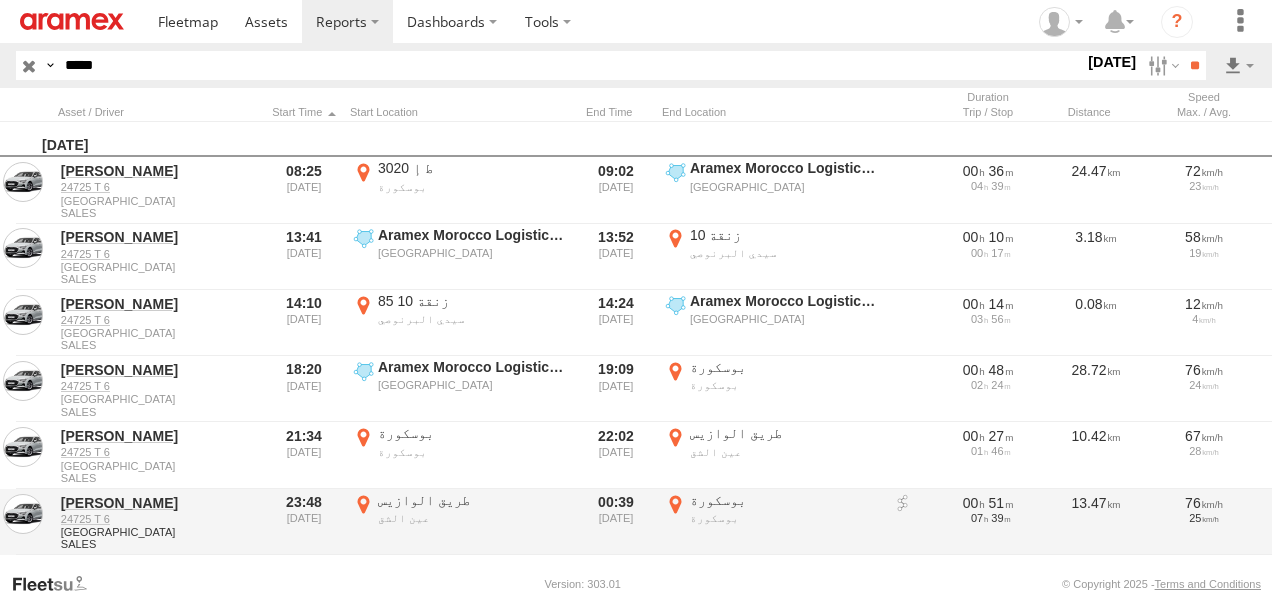 click on "بوسكورة
بوسكورة
33.49285 -7.61177" at bounding box center [772, 522] 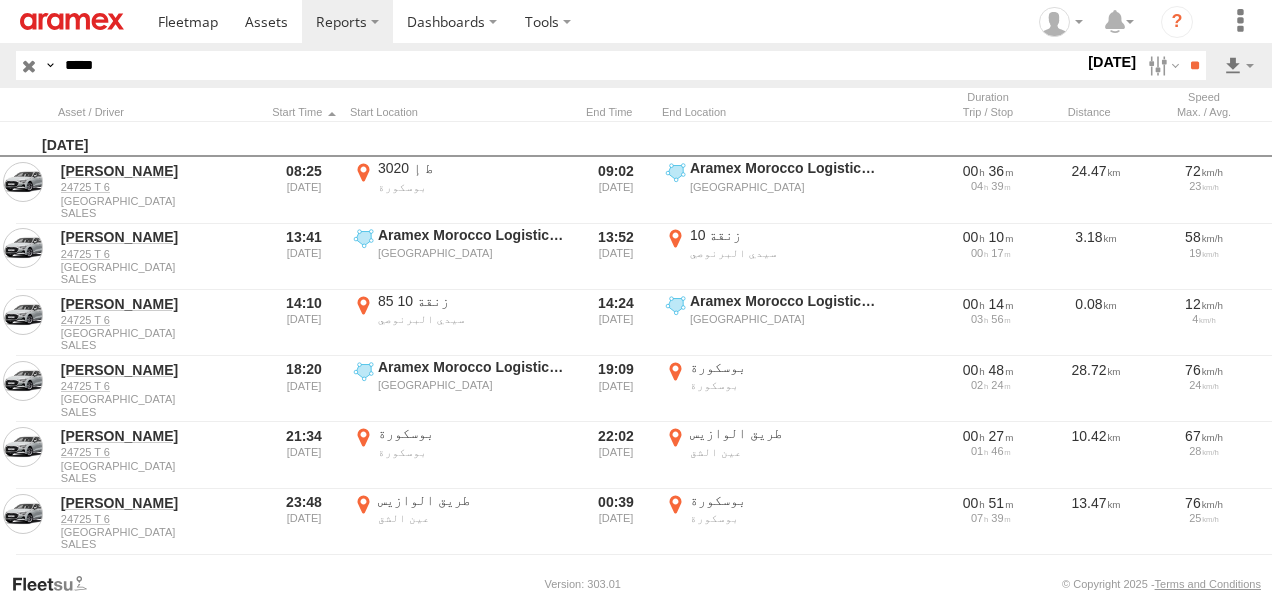 click on "Satellite" at bounding box center (0, 0) 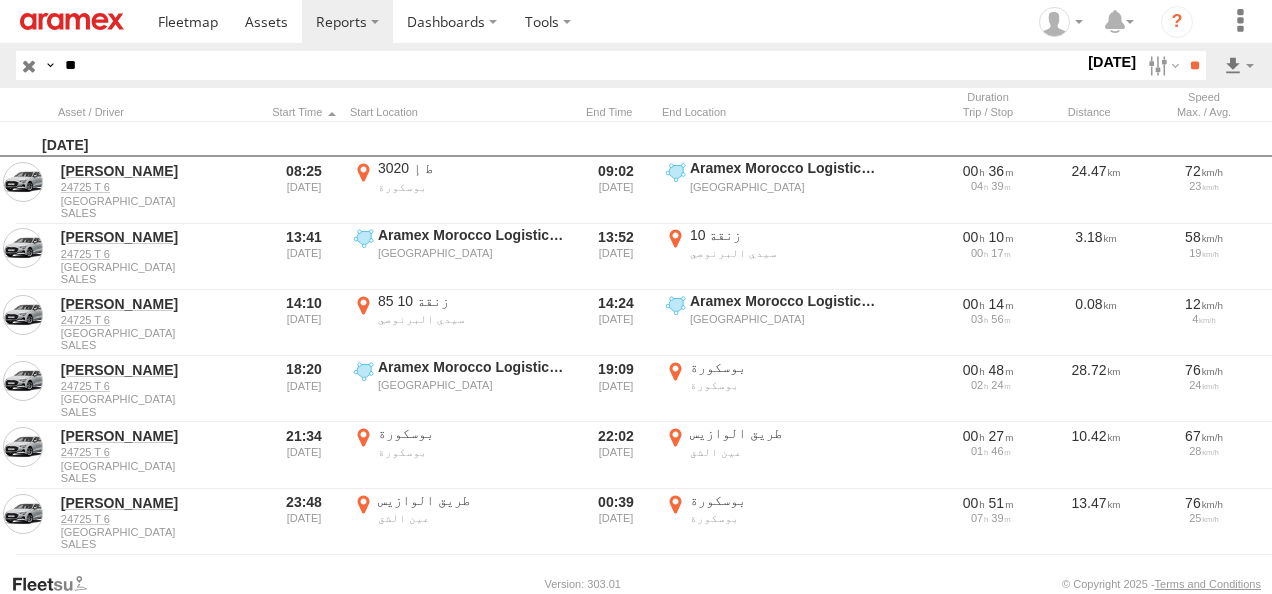 type on "*" 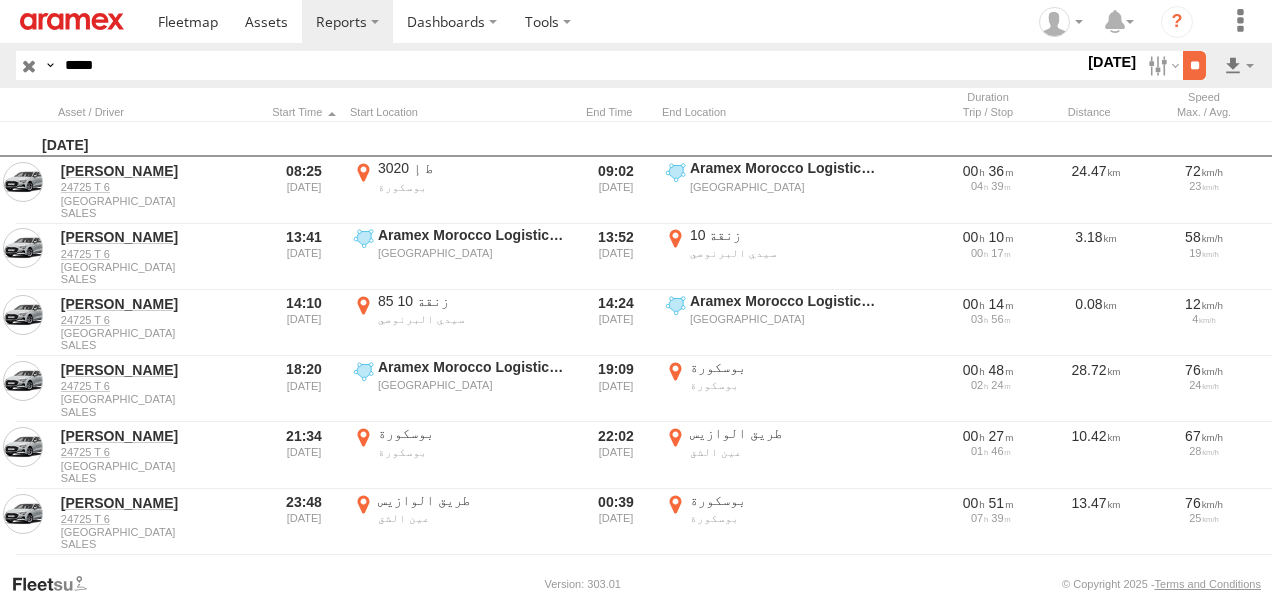 type on "*****" 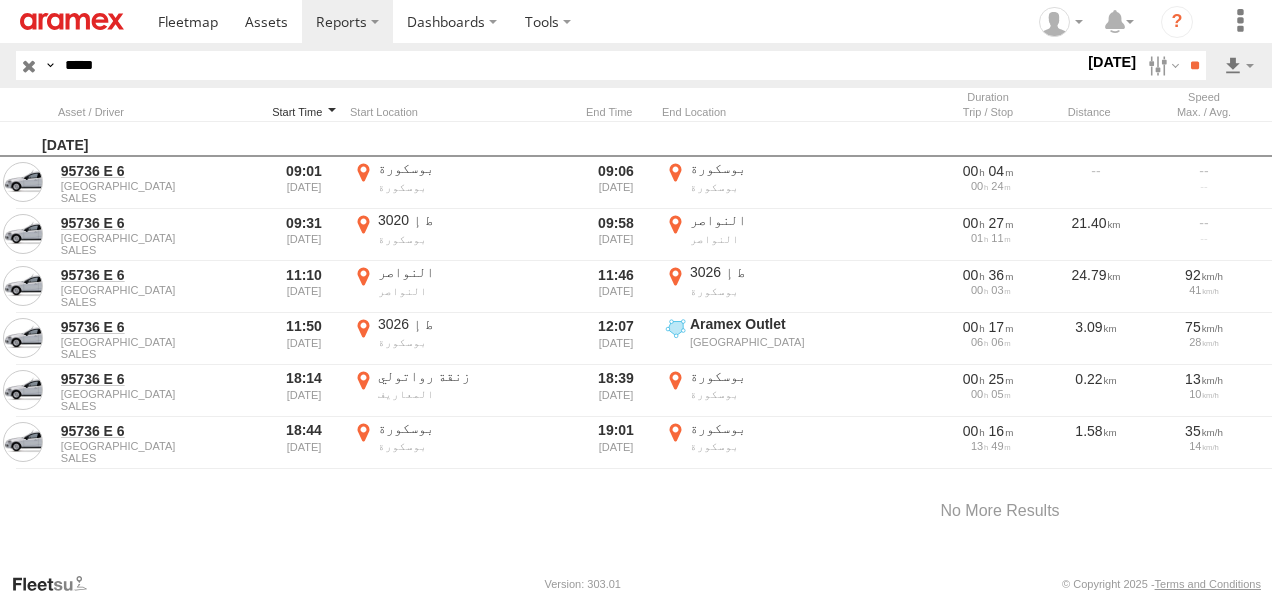 click at bounding box center [304, 112] 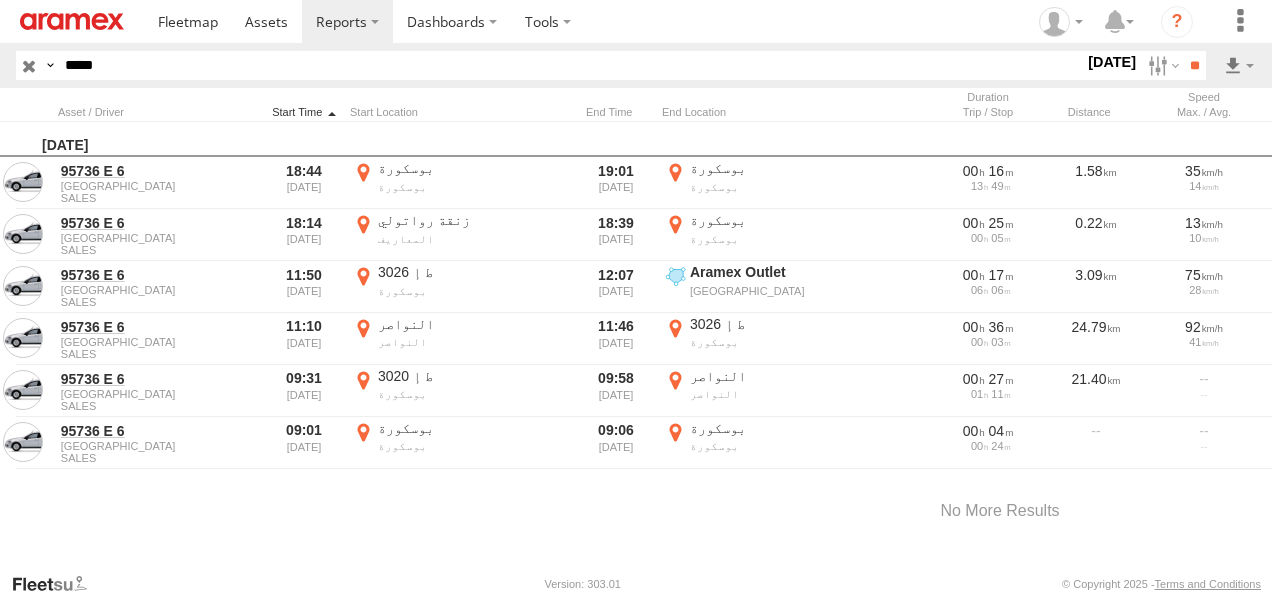 click at bounding box center (304, 112) 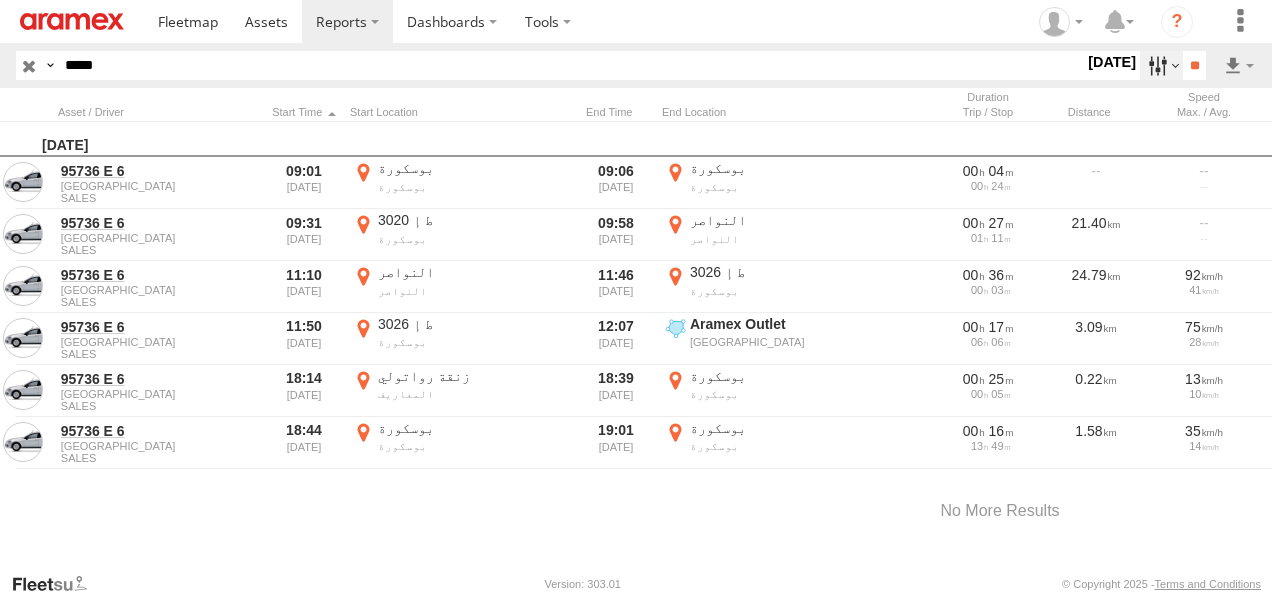click at bounding box center [1161, 65] 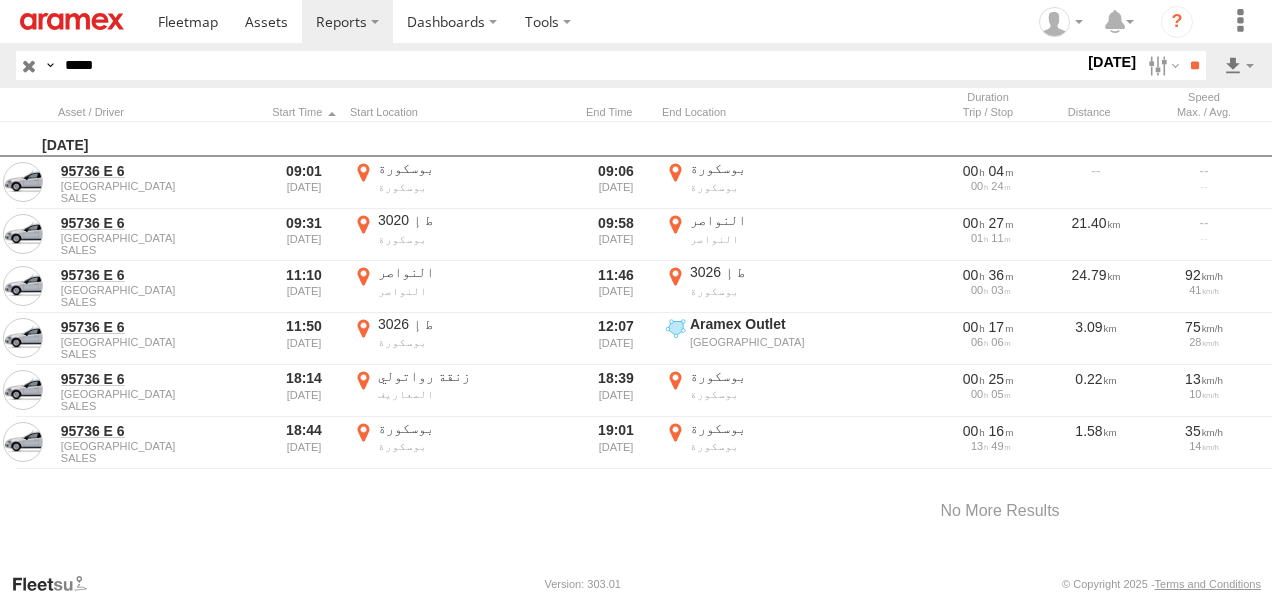 scroll, scrollTop: 0, scrollLeft: 0, axis: both 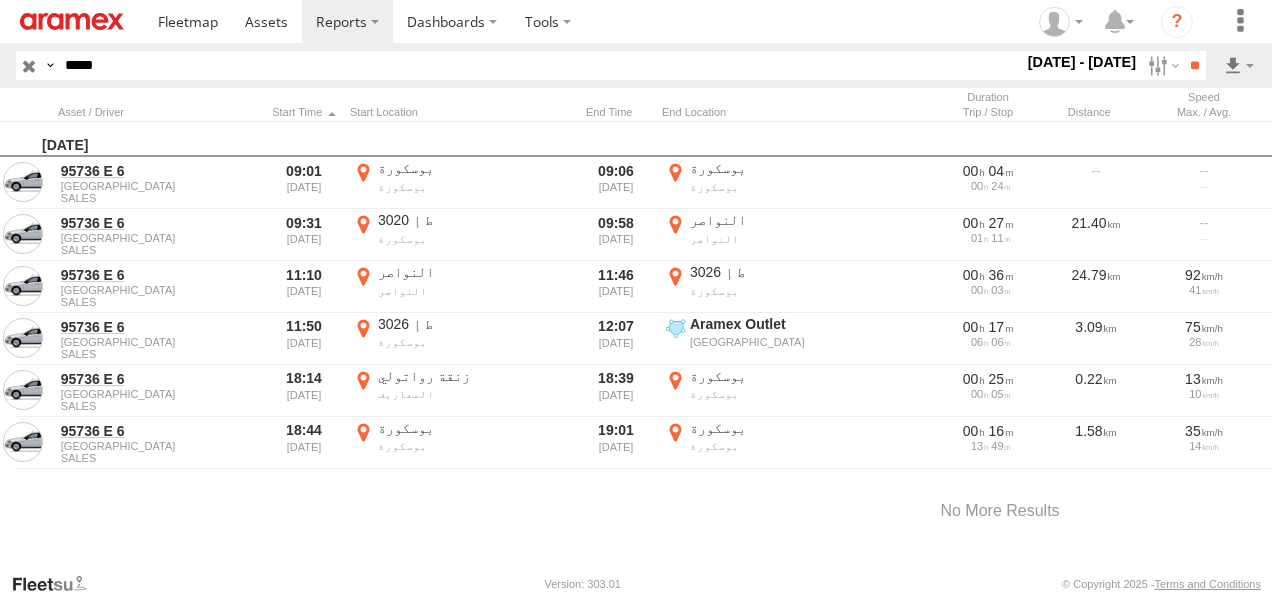 click at bounding box center (0, 0) 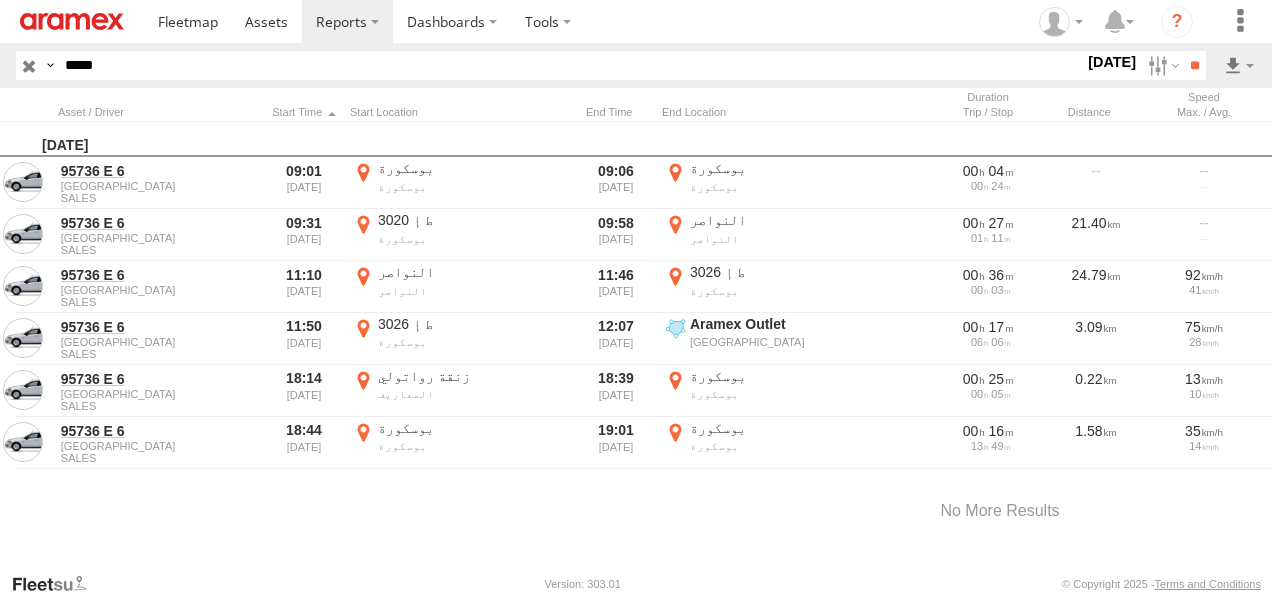 click at bounding box center [0, 0] 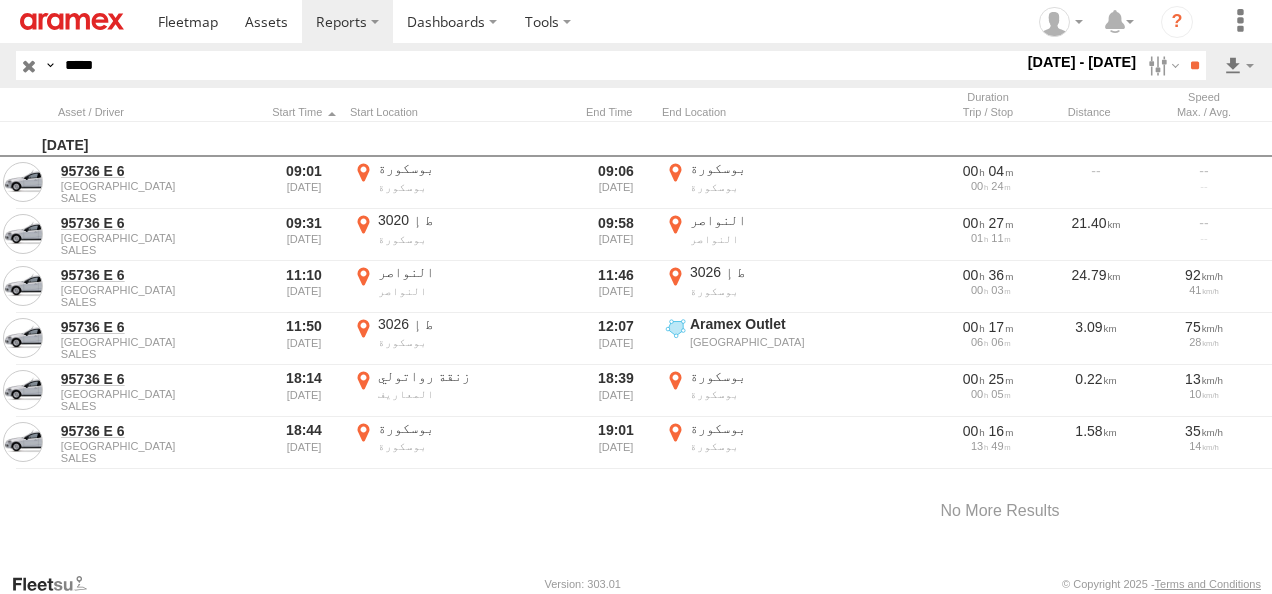 click at bounding box center [0, 0] 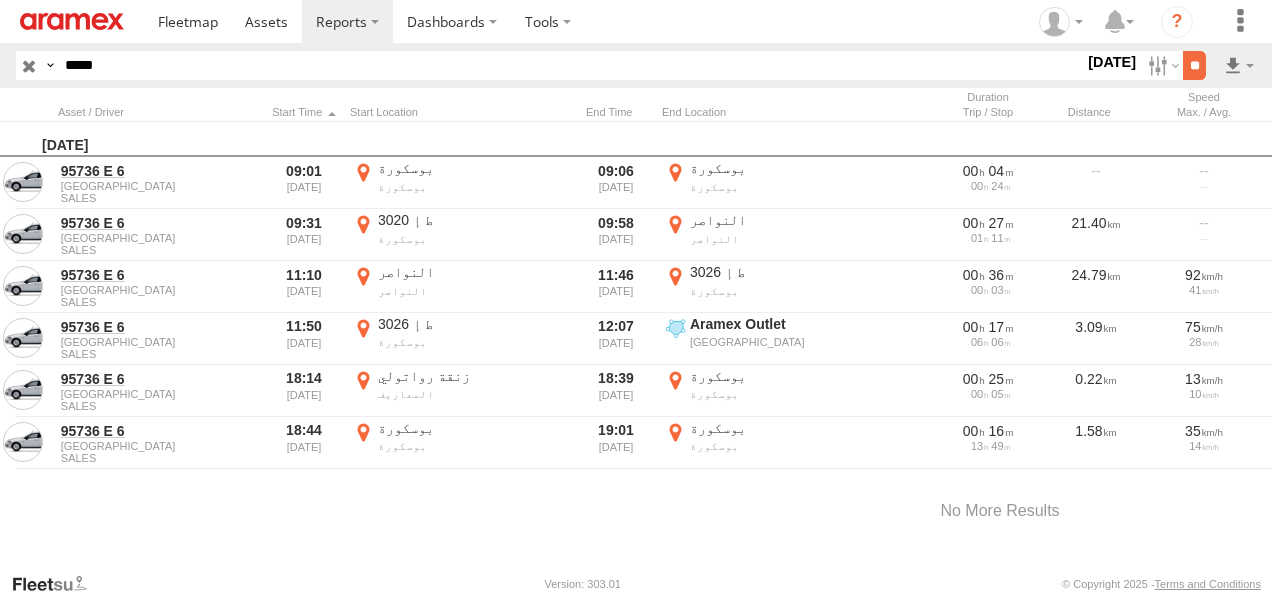 click on "**" at bounding box center (1194, 65) 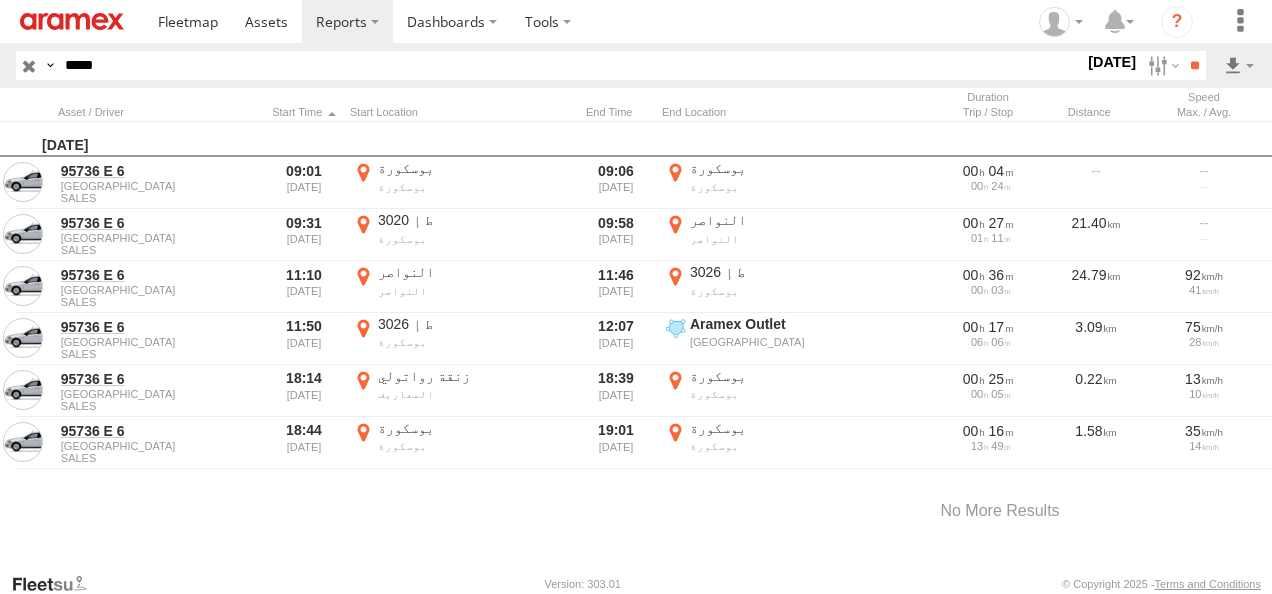 scroll, scrollTop: 0, scrollLeft: 0, axis: both 